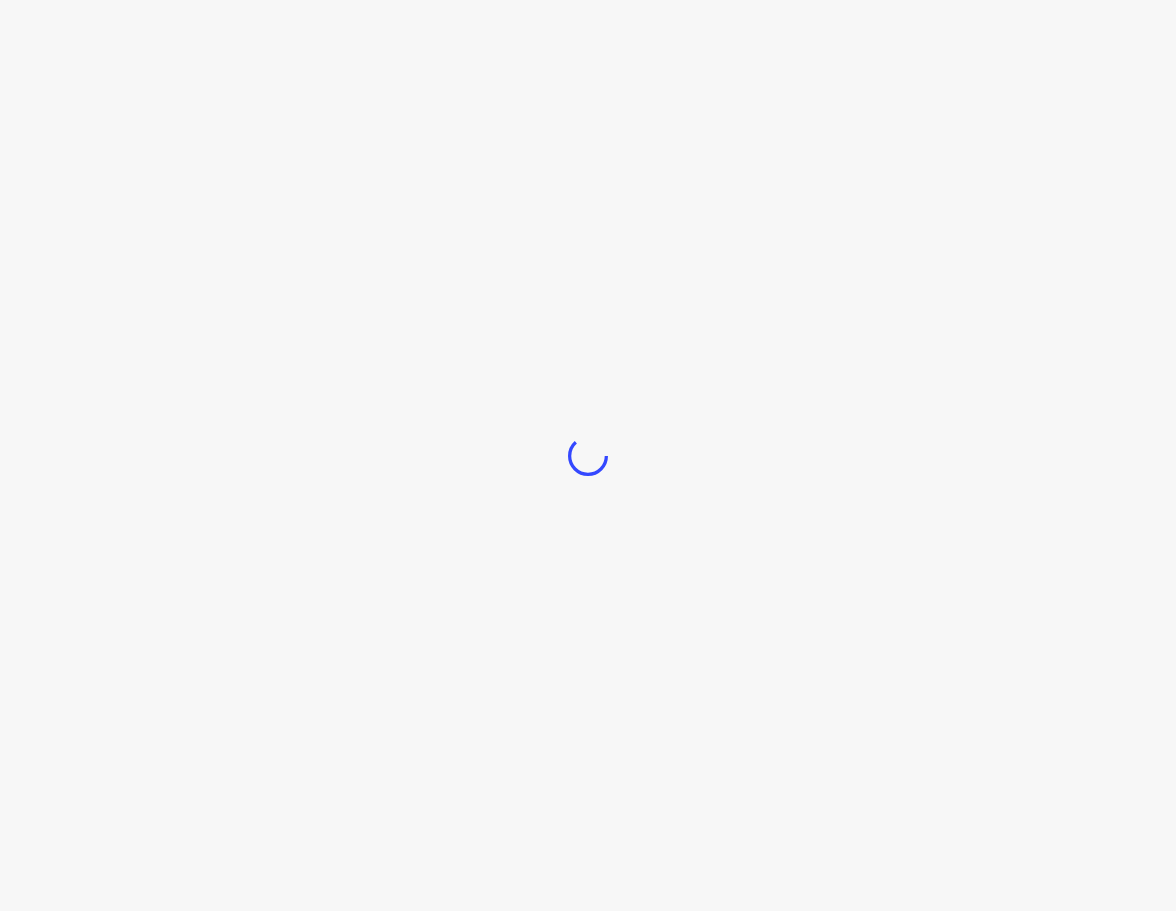 scroll, scrollTop: 0, scrollLeft: 0, axis: both 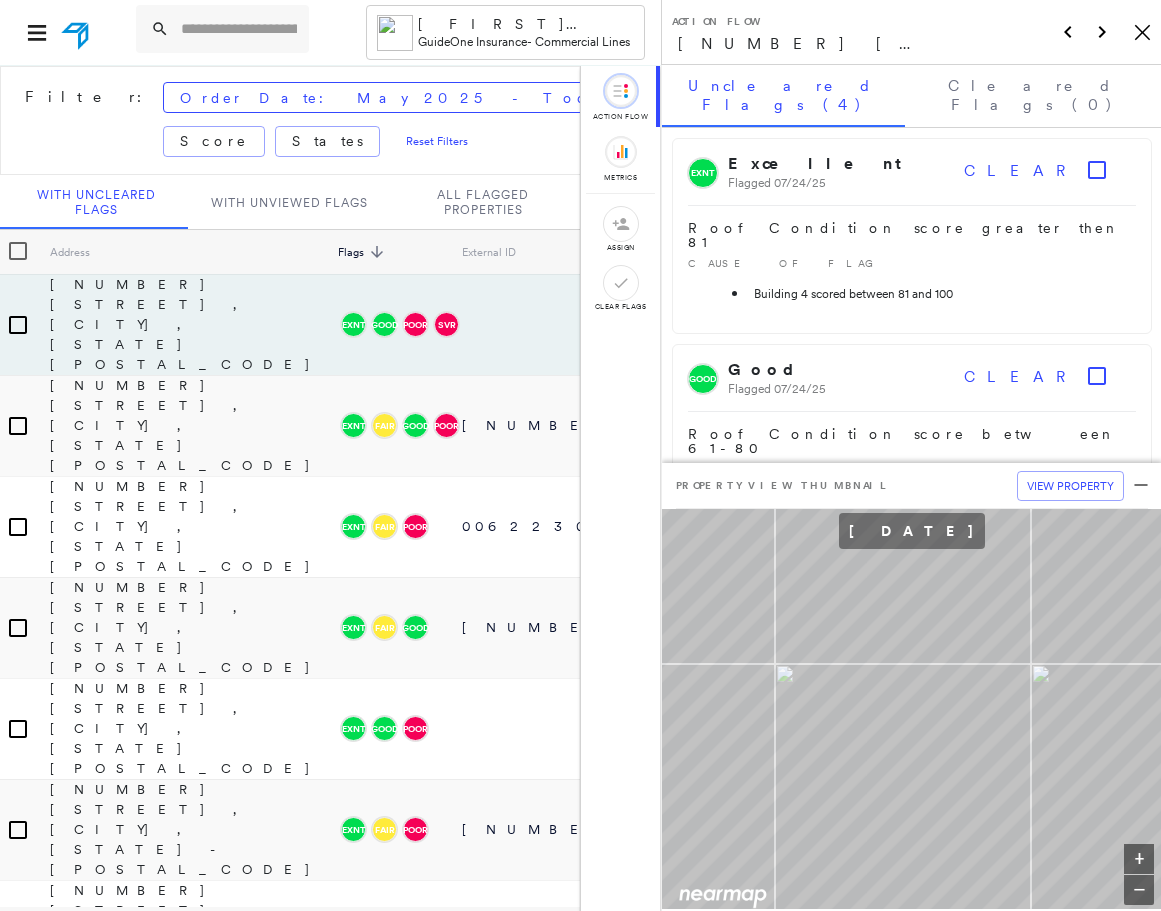 click on "Icon_Closemodal" 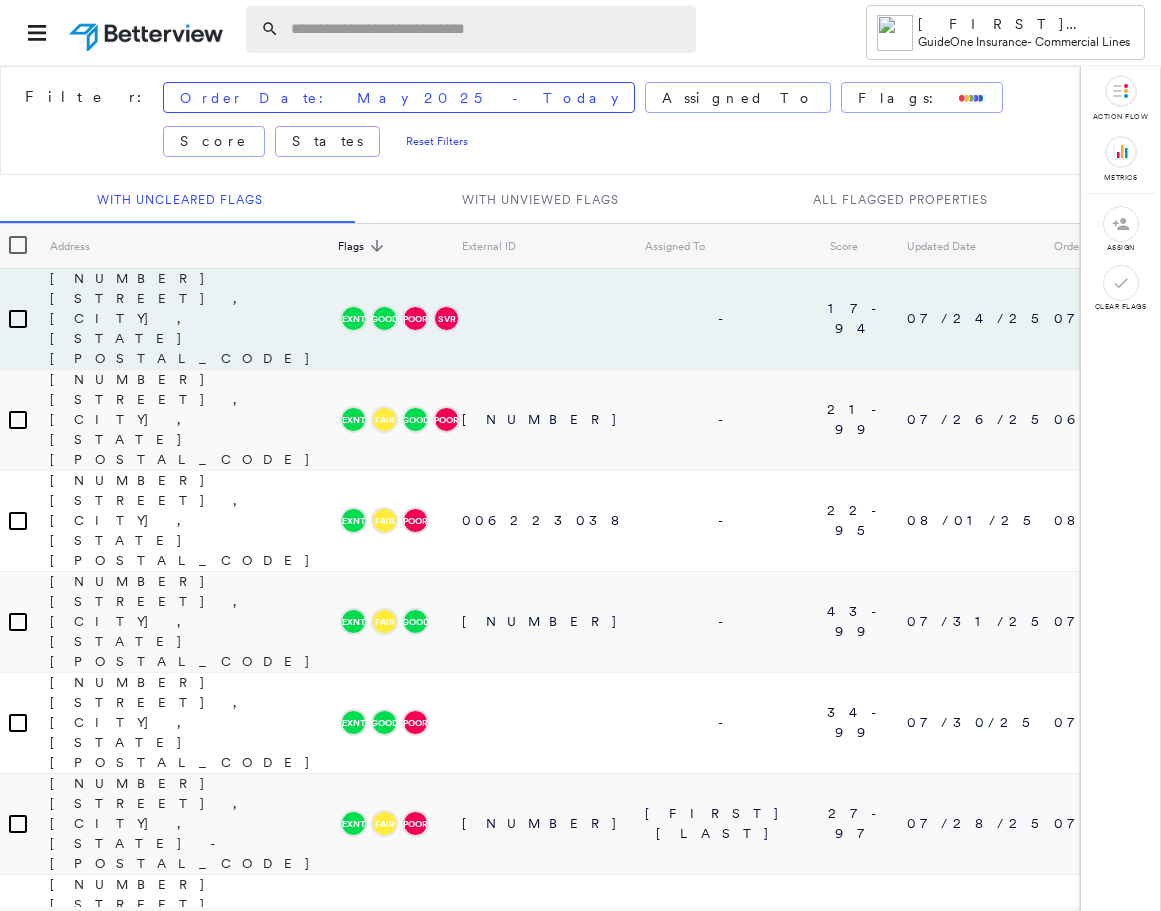 click at bounding box center [487, 29] 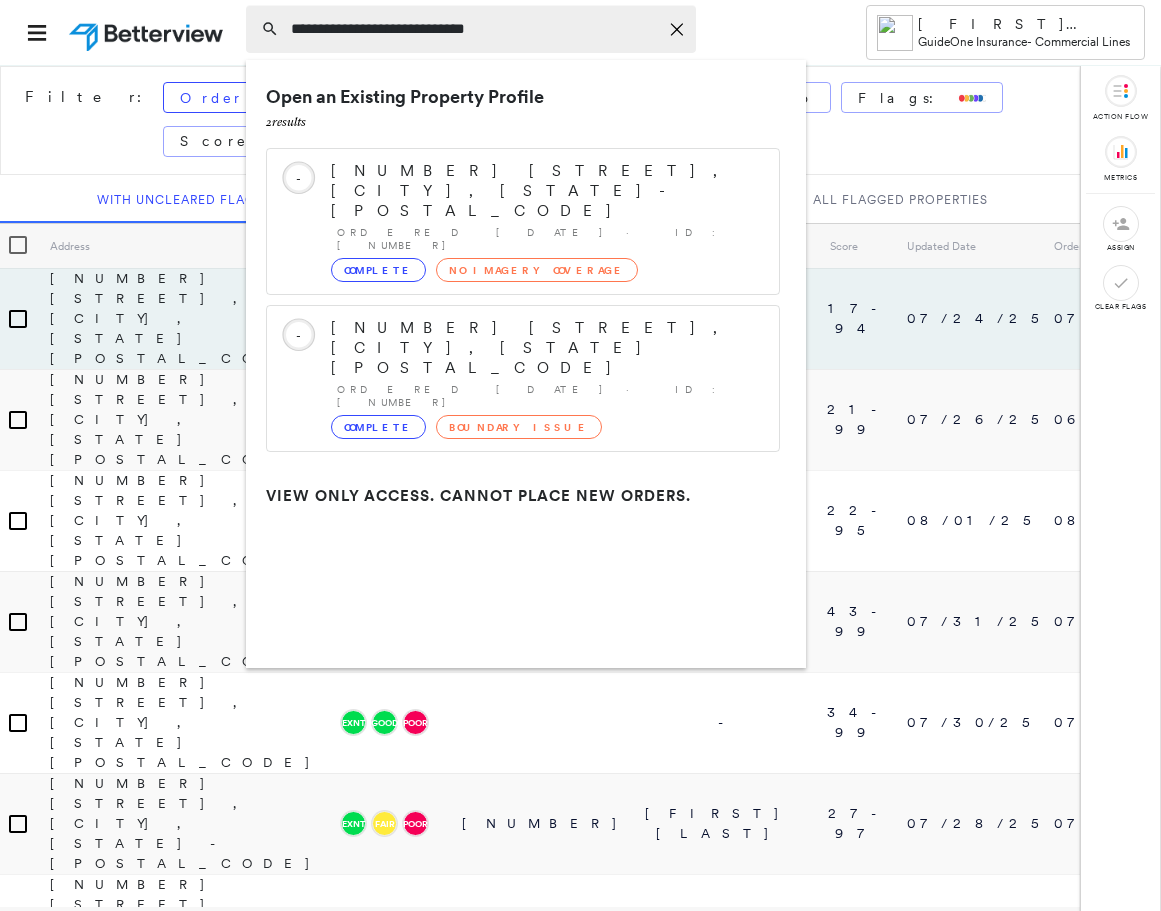 type on "**********" 